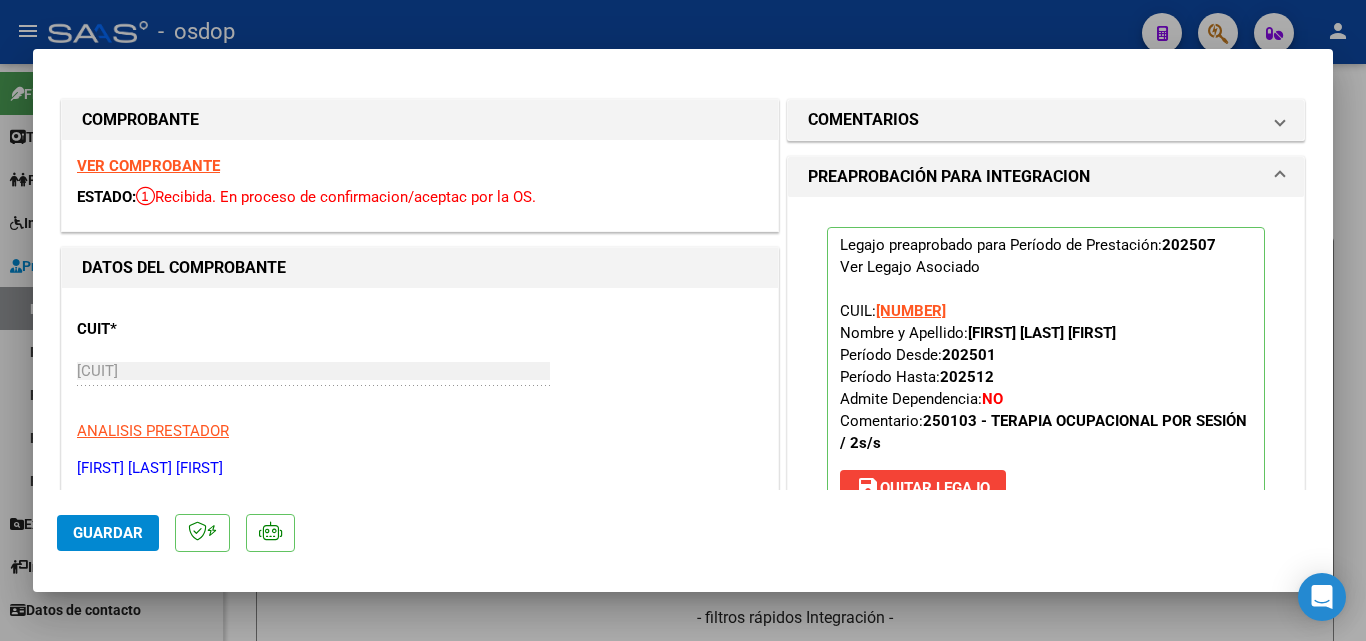 scroll, scrollTop: 0, scrollLeft: 0, axis: both 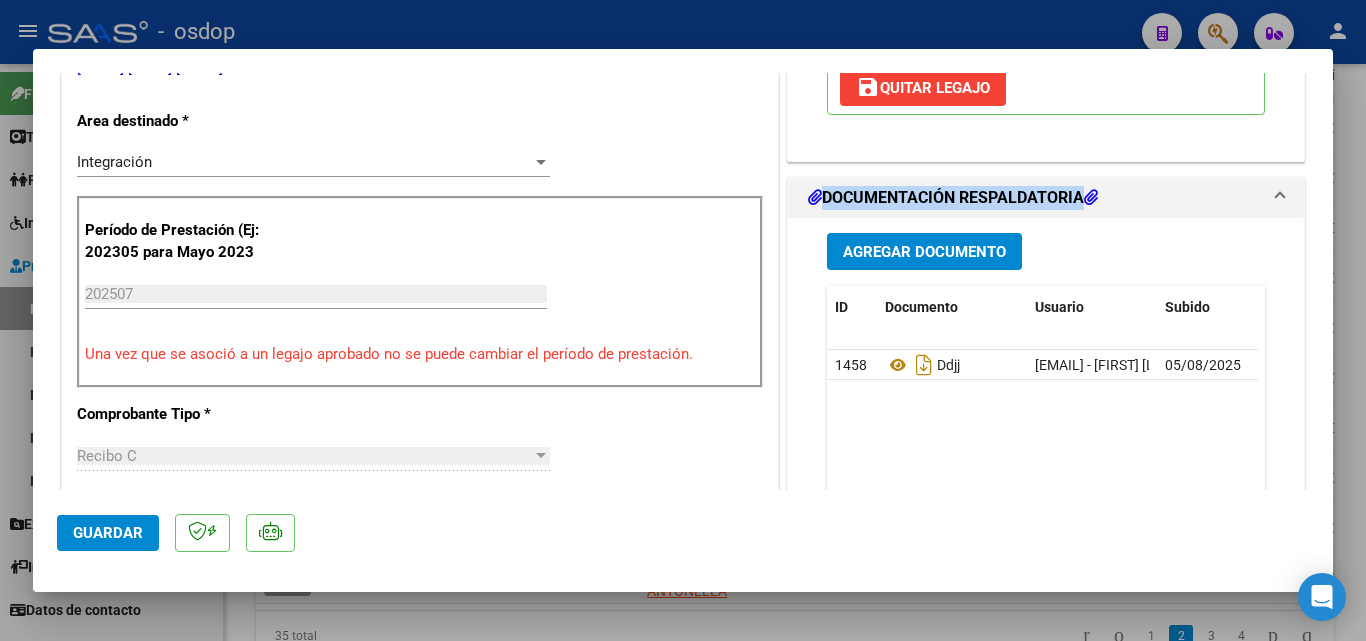 click on "DOCUMENTACIÓN RESPALDATORIA" at bounding box center (1046, 198) 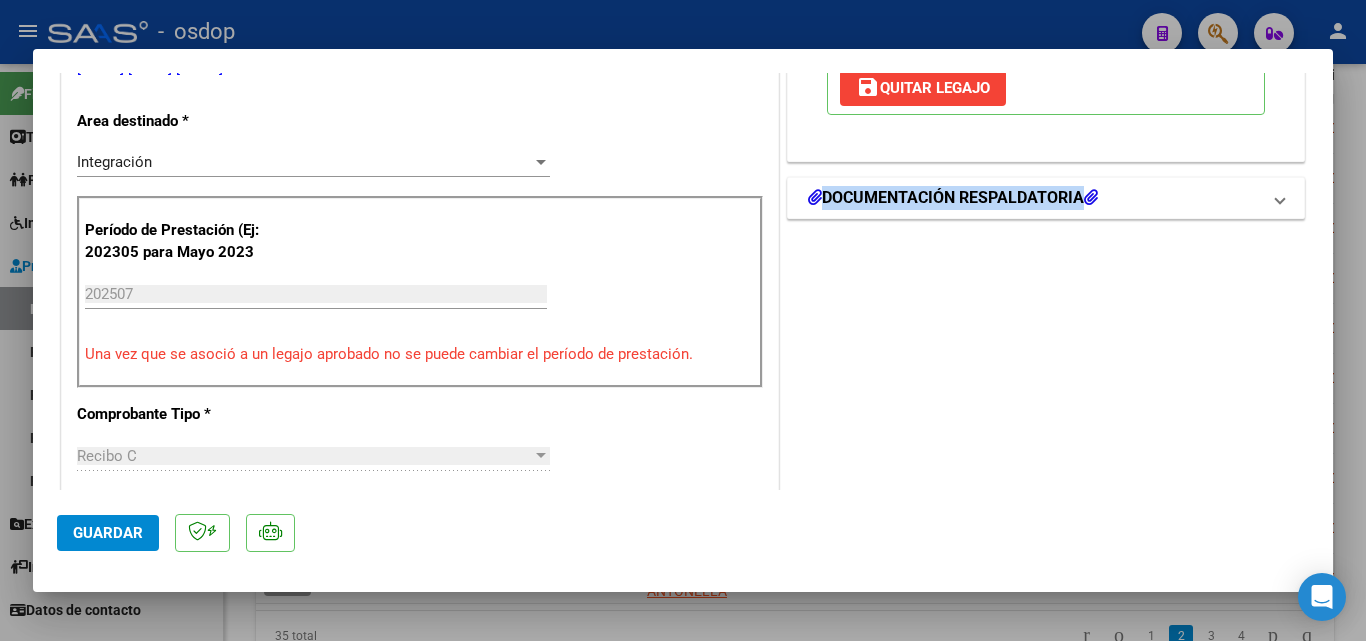 click on "DOCUMENTACIÓN RESPALDATORIA" at bounding box center (1046, 198) 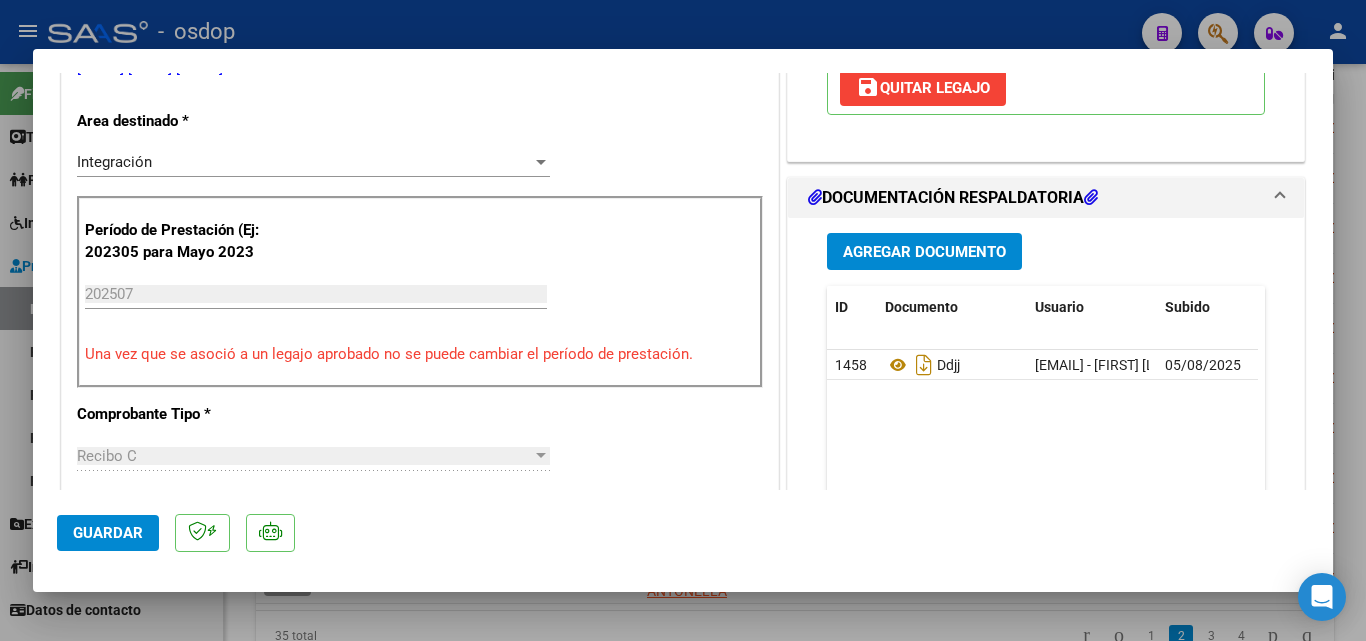 click on "Agregar Documento ID Documento Usuario Subido Acción 1458  Ddjj   [EMAIL] - [FIRST] [LAST]   [DATE]   1 total   1" at bounding box center (1046, 417) 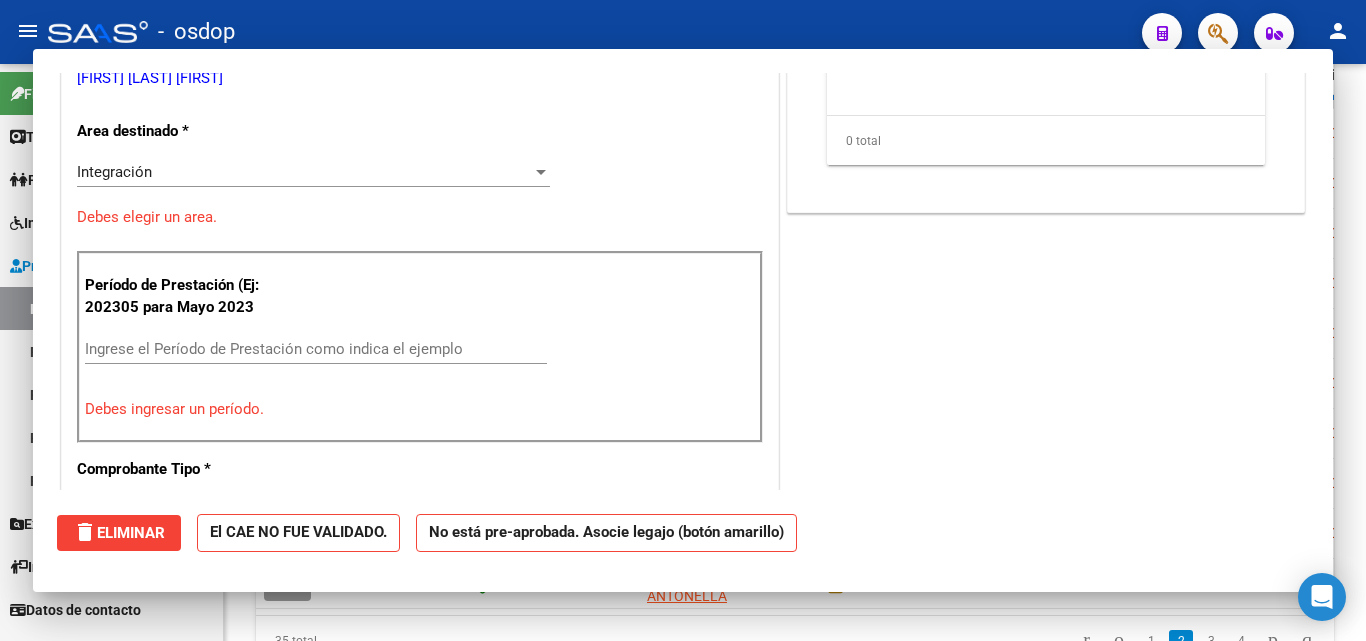 scroll, scrollTop: 0, scrollLeft: 0, axis: both 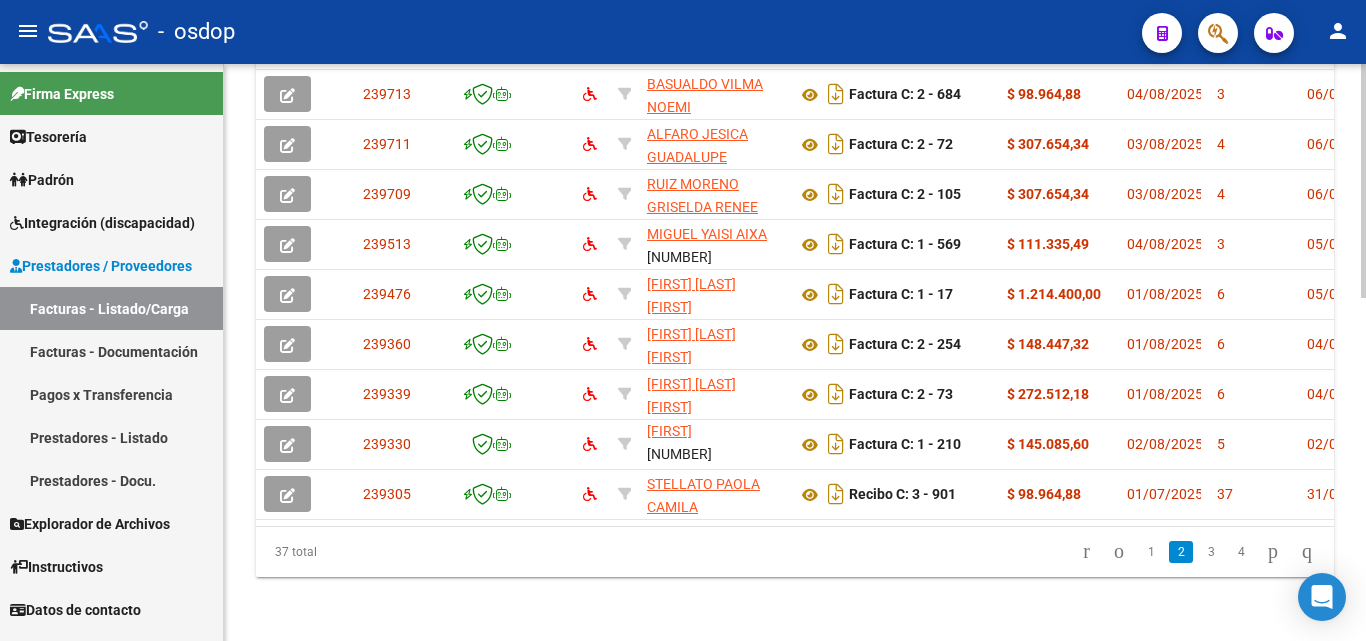 click on "Video tutorial   PRESTADORES -> Listado de CPBTs Emitidos por Prestadores / Proveedores (alt+q)   Cargar Comprobante
Carga Masiva  cloud_download  CSV  cloud_download  EXCEL  cloud_download  Estandar   Descarga Masiva
Filtros Id Integración Area Seleccionar Gerenciador Seleccionar Gerenciador No Confirmado Todos Cargado desde Masivo   Mostrar totalizadores   FILTROS DEL COMPROBANTE  Comprobante Tipo Comprobante Tipo Start date – End date Fec. Comprobante Desde / Hasta Días Emisión Desde(cant. días) Días Emisión Hasta(cant. días) CUIT / Razón Social Pto. Venta Nro. Comprobante Código SSS CAE Válido CAE Válido Todos Cargado Módulo Hosp. Todos Tiene facturacion Apócrifa Hospital Refes  FILTROS DE INTEGRACION  Todos Cargado en Para Enviar SSS Período De Prestación Campos del Archivo de Rendición Devuelto x SSS (dr_envio) Todos Rendido x SSS (dr_envio) Tipo de Registro Tipo de Registro Período Presentación Período Presentación Campos del Legajo Asociado (preaprobación) No Todos Todos" 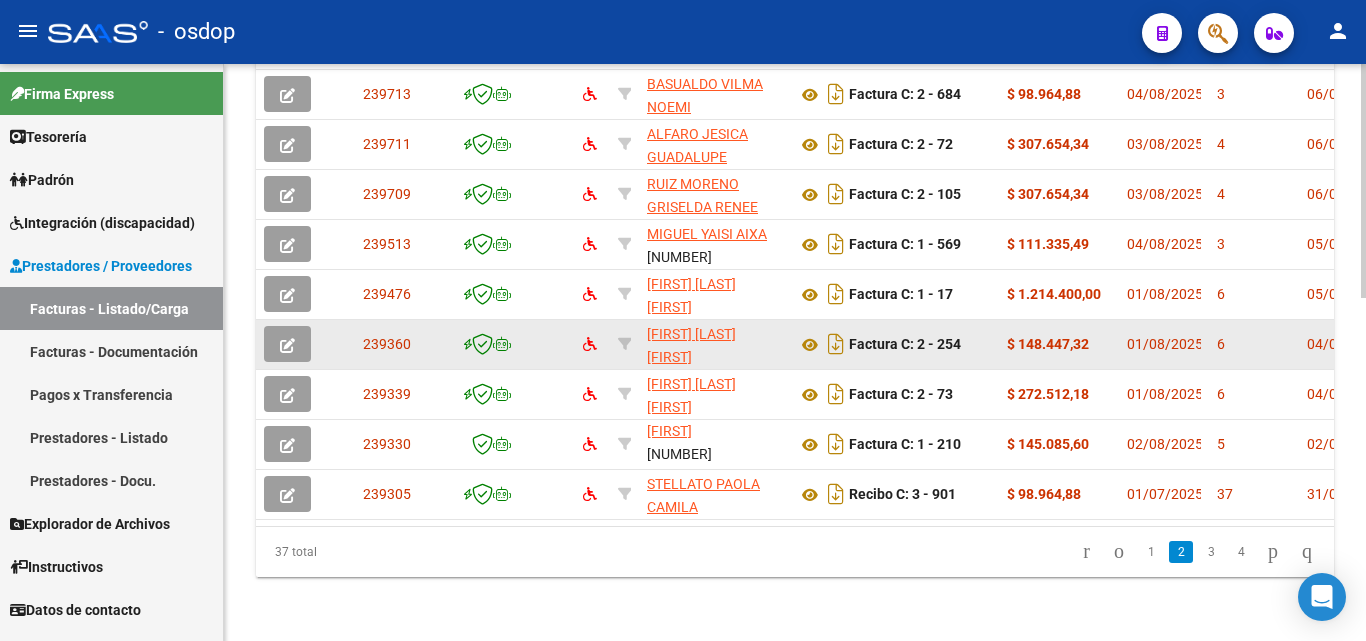 scroll, scrollTop: 843, scrollLeft: 0, axis: vertical 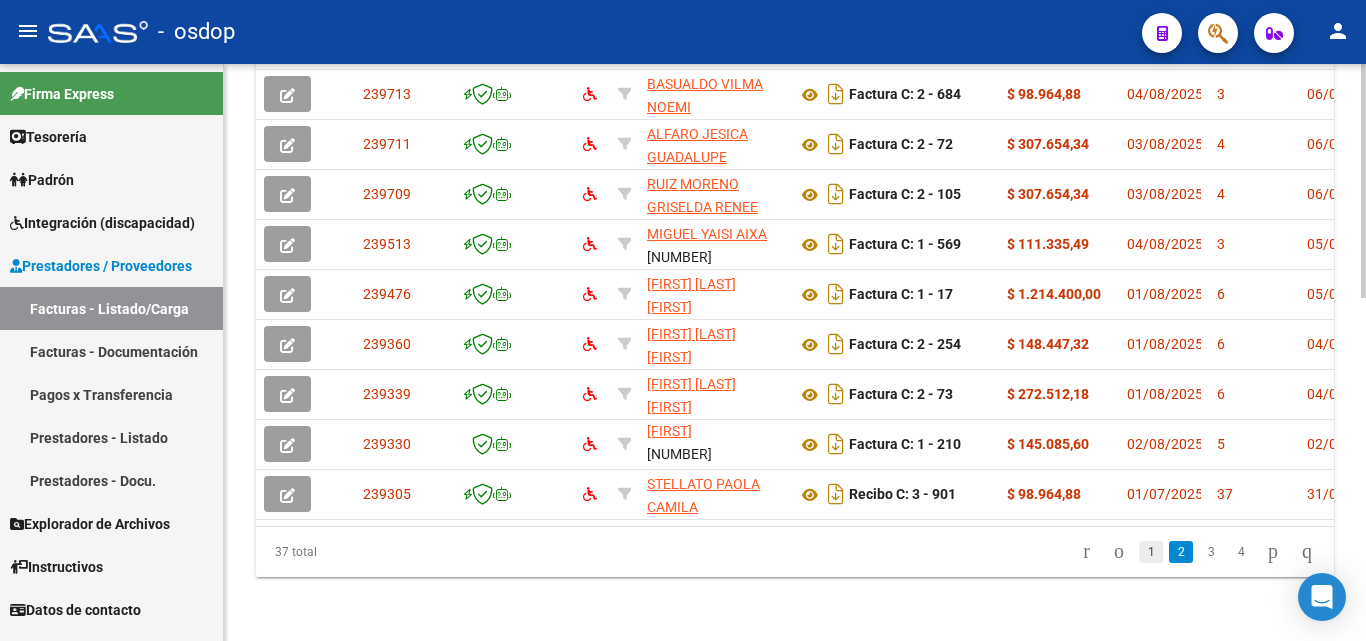 click on "1" 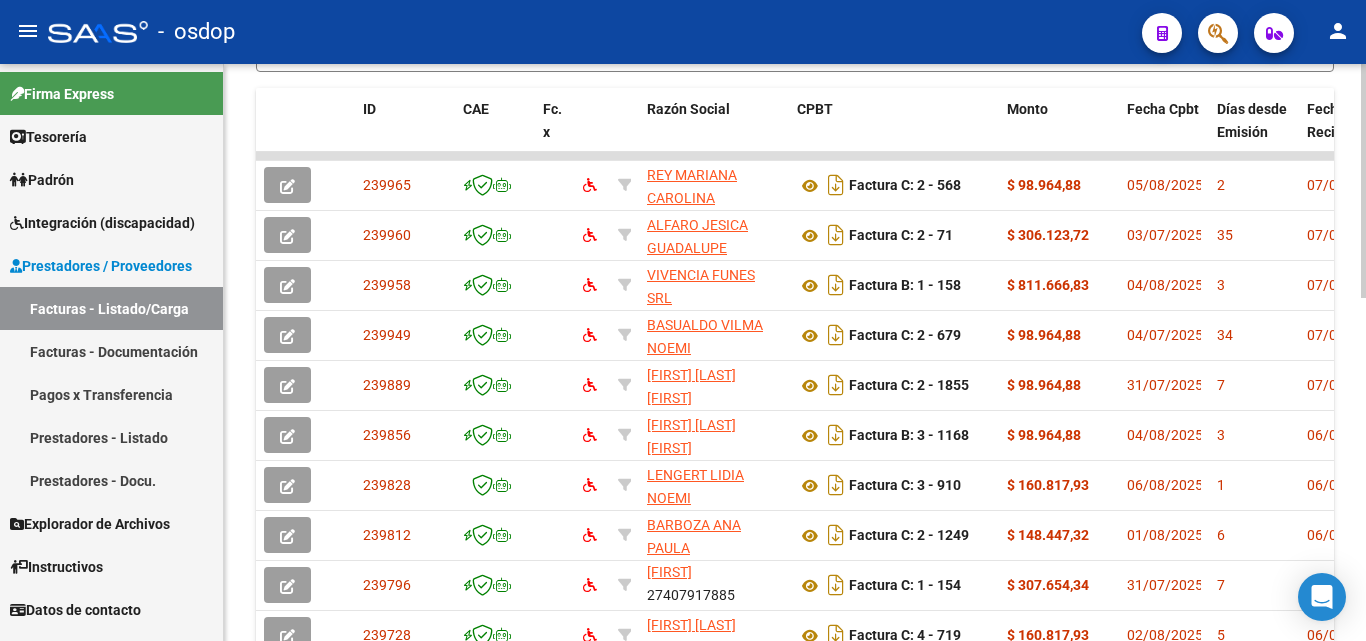 scroll, scrollTop: 643, scrollLeft: 0, axis: vertical 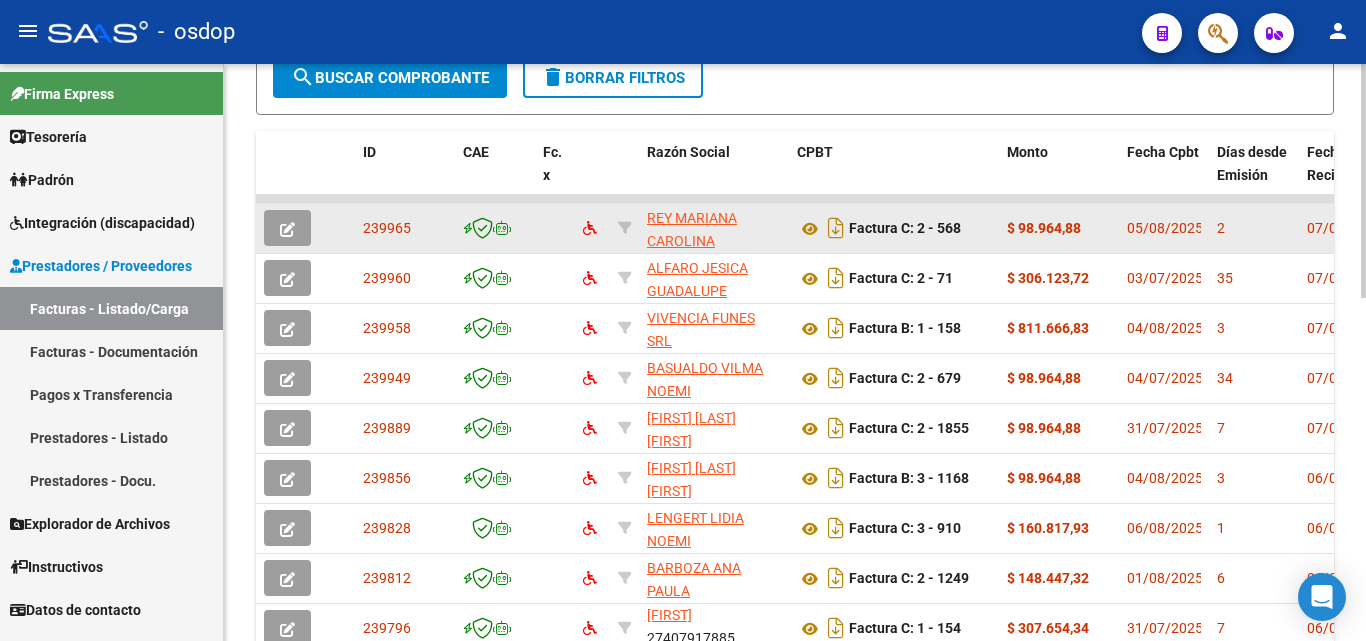 click 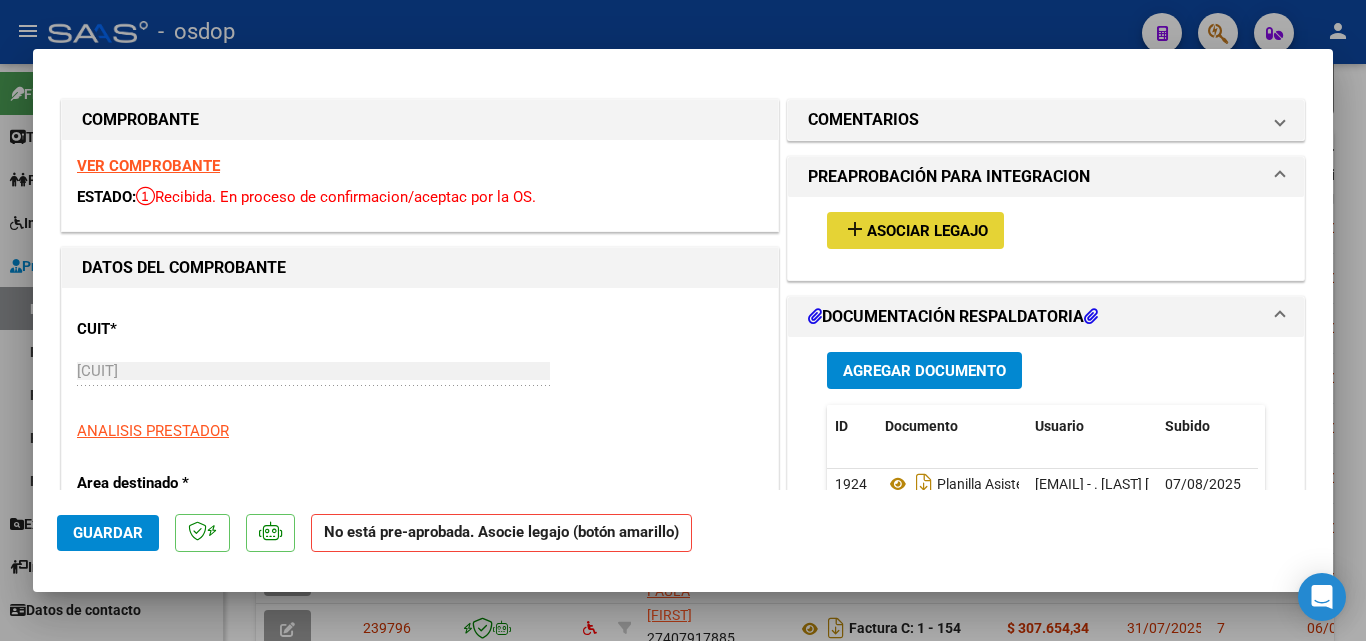 click on "add" at bounding box center (855, 229) 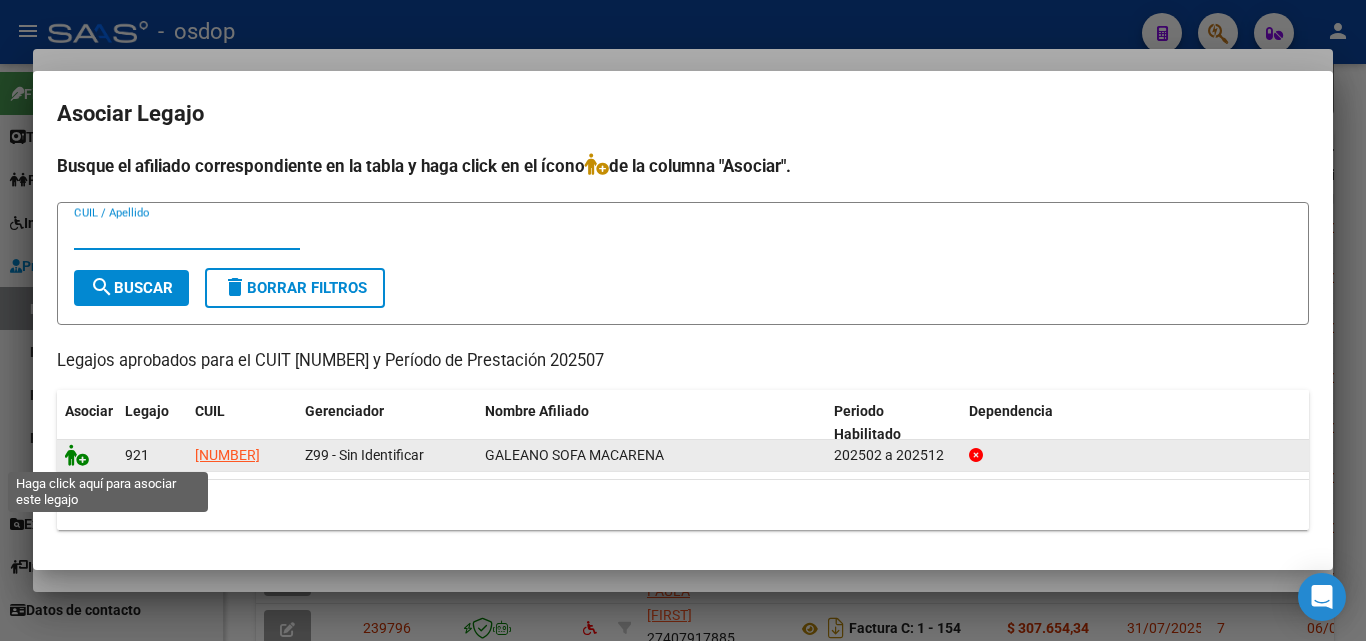 click 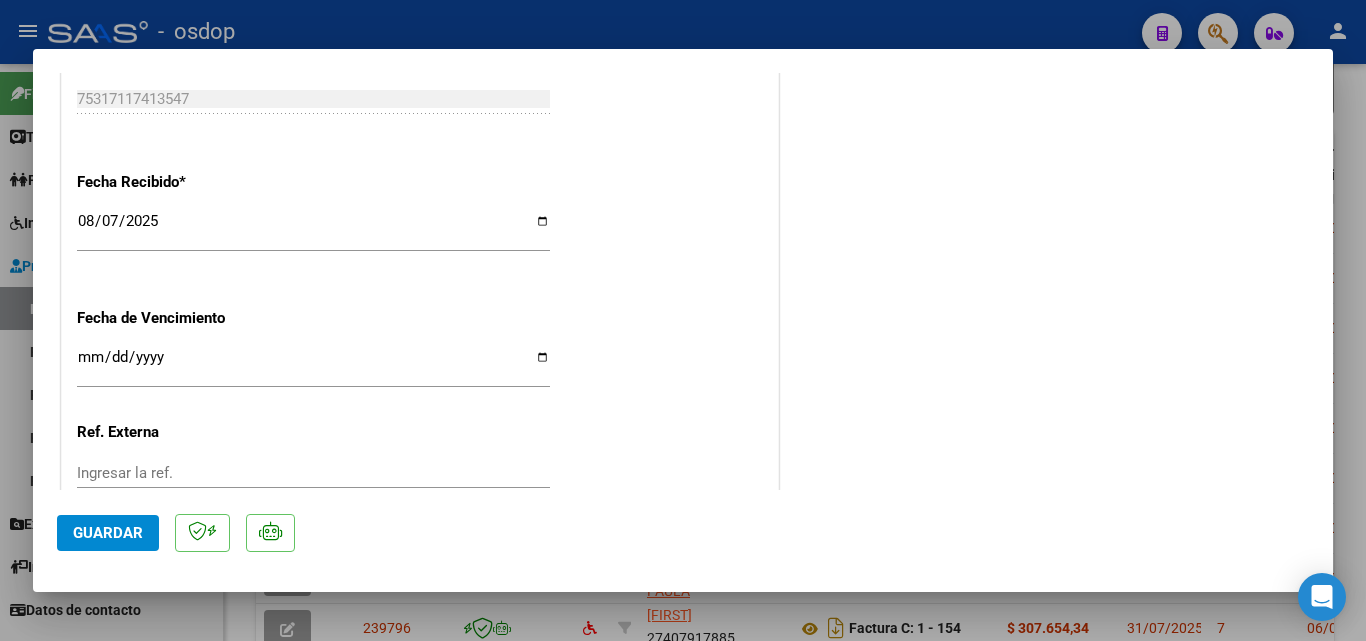 scroll, scrollTop: 1413, scrollLeft: 0, axis: vertical 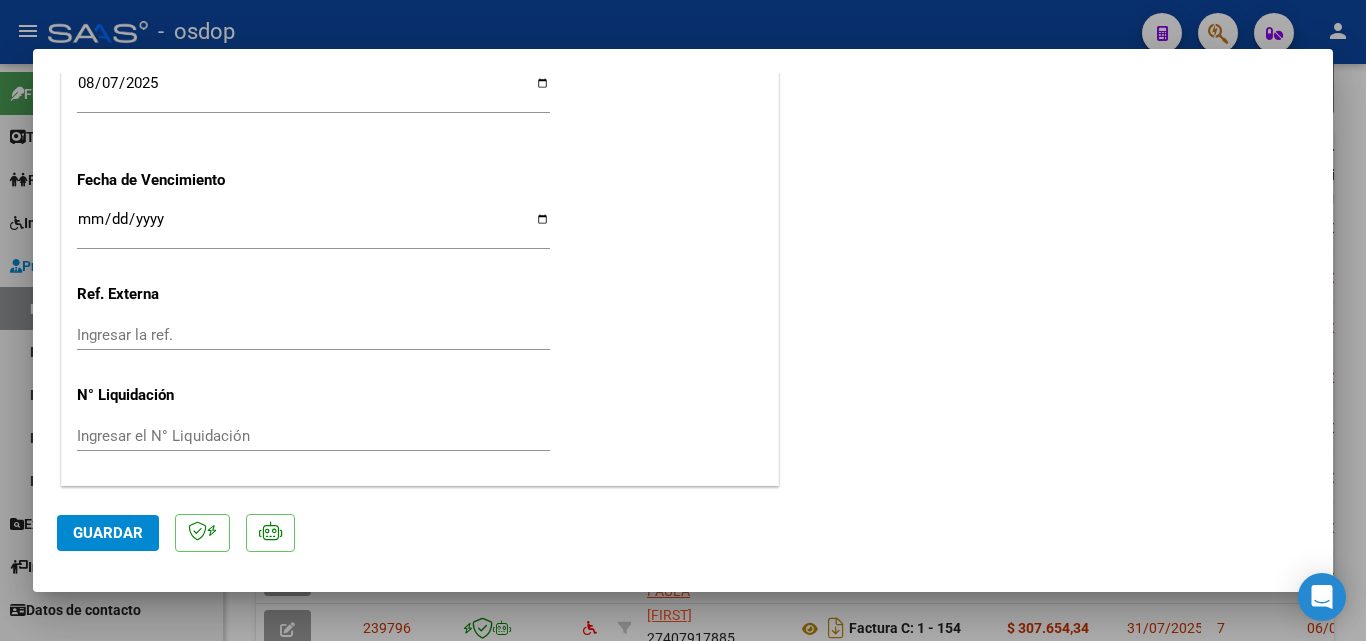 click on "Guardar" 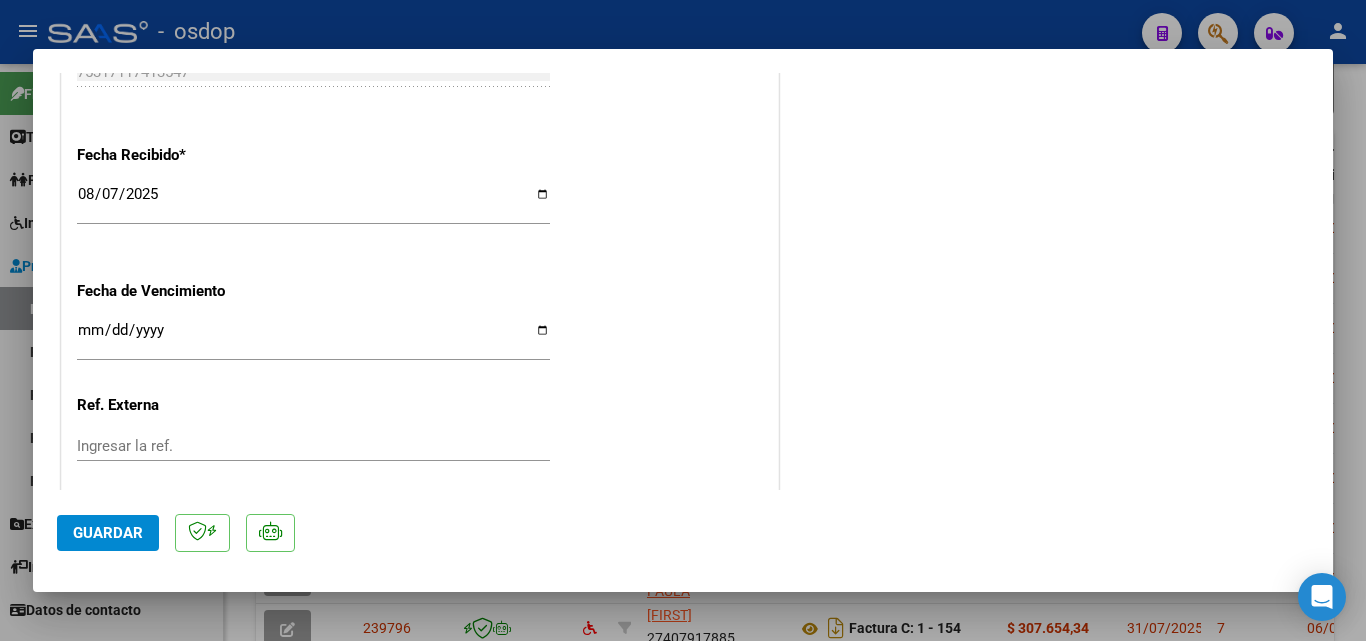 scroll, scrollTop: 1113, scrollLeft: 0, axis: vertical 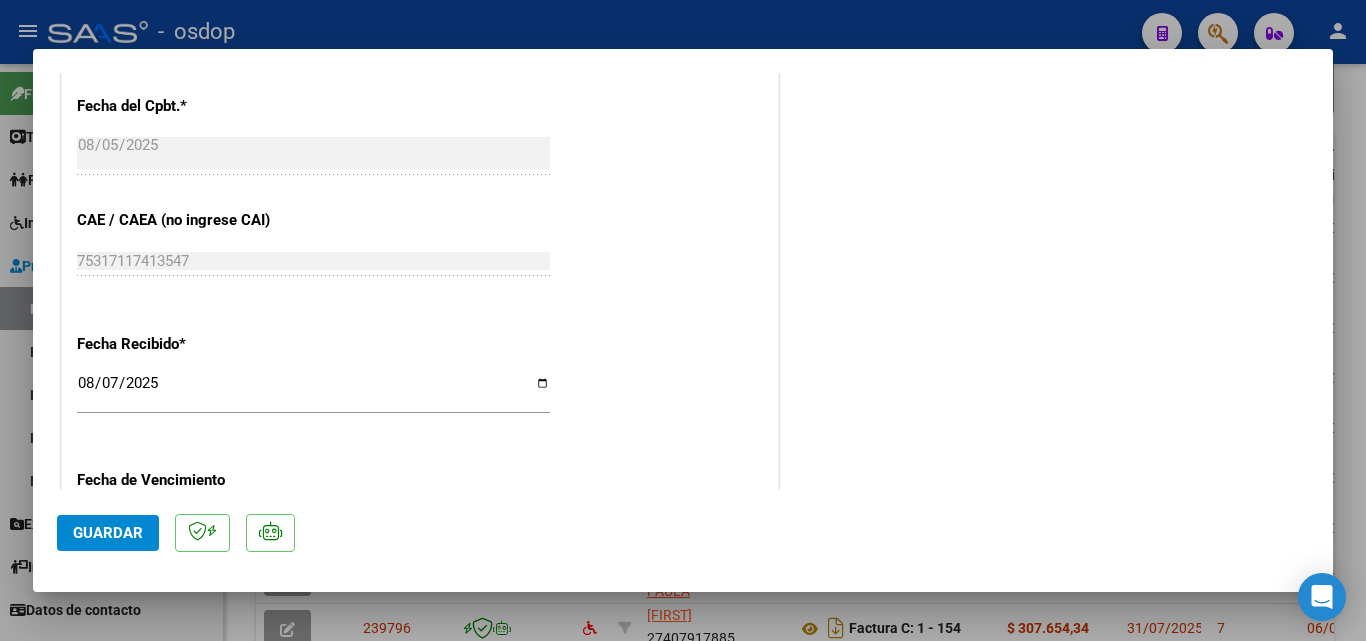 click at bounding box center [683, 320] 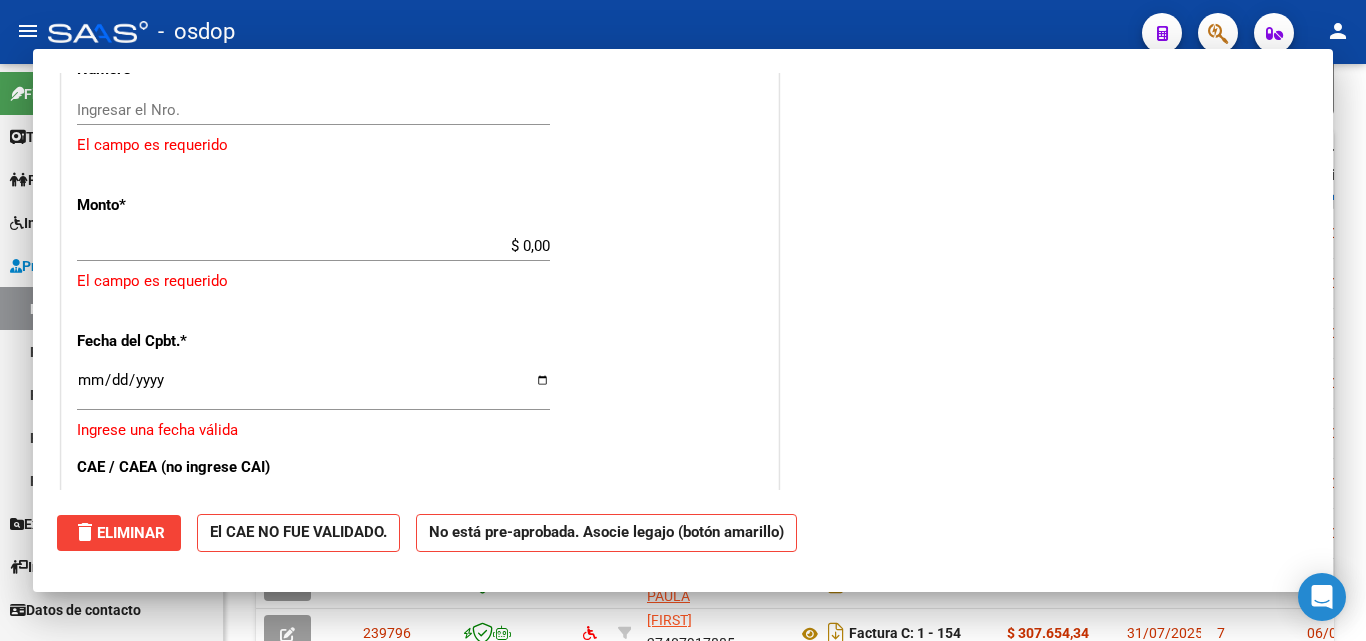 scroll, scrollTop: 0, scrollLeft: 0, axis: both 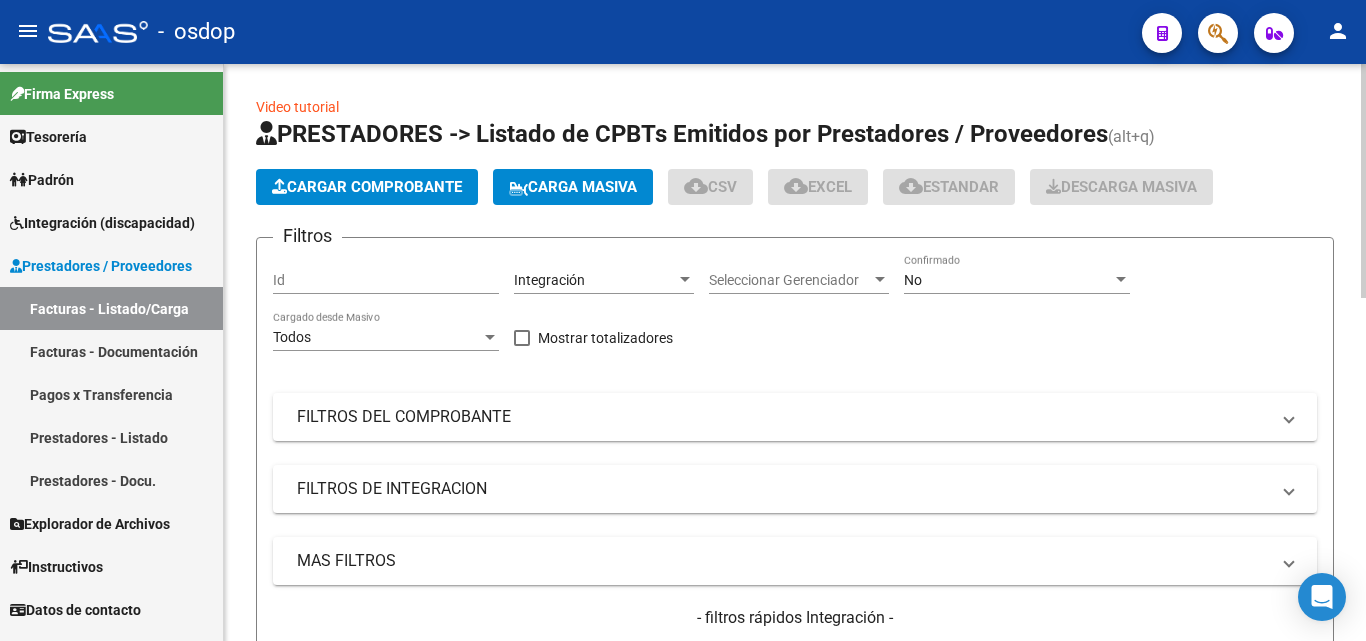 click on "Cargar Comprobante" 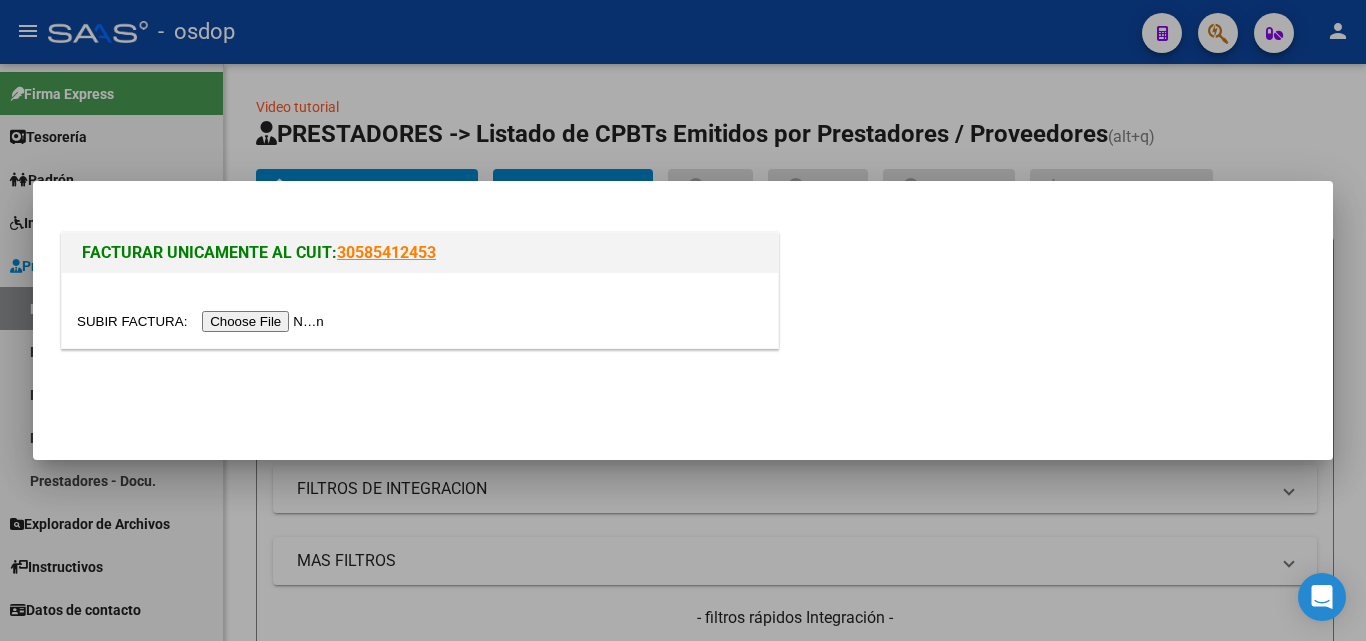 click at bounding box center (203, 321) 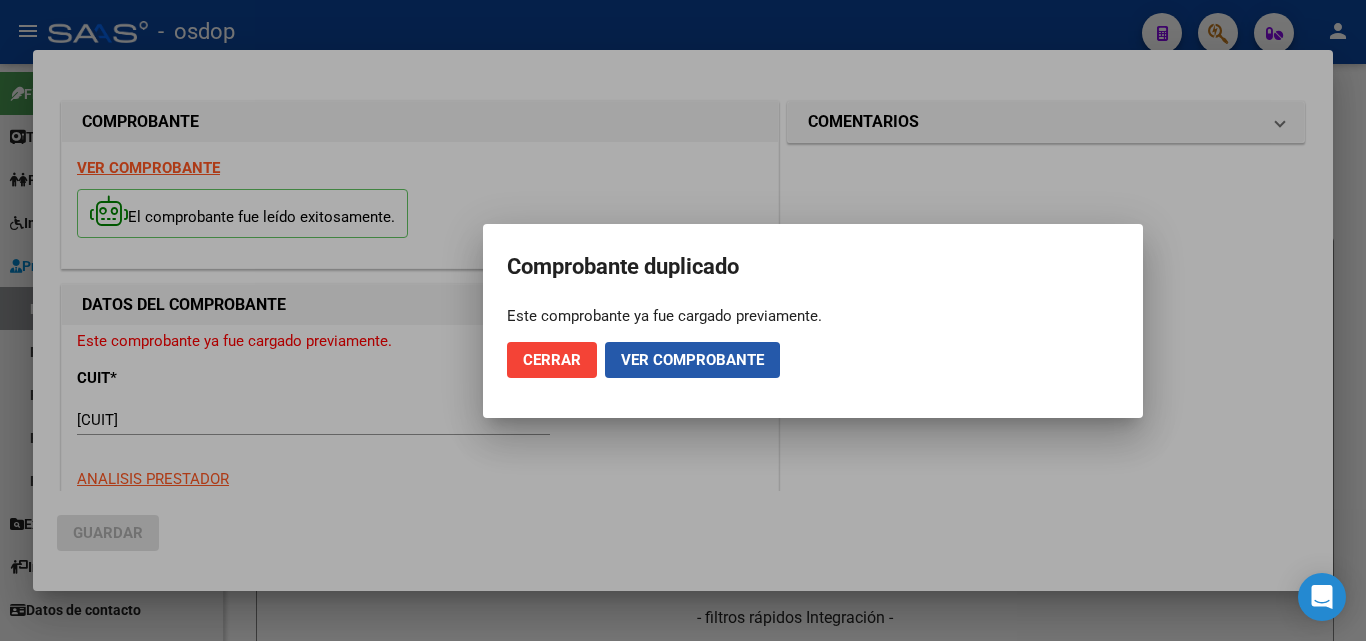 click on "Ver comprobante" 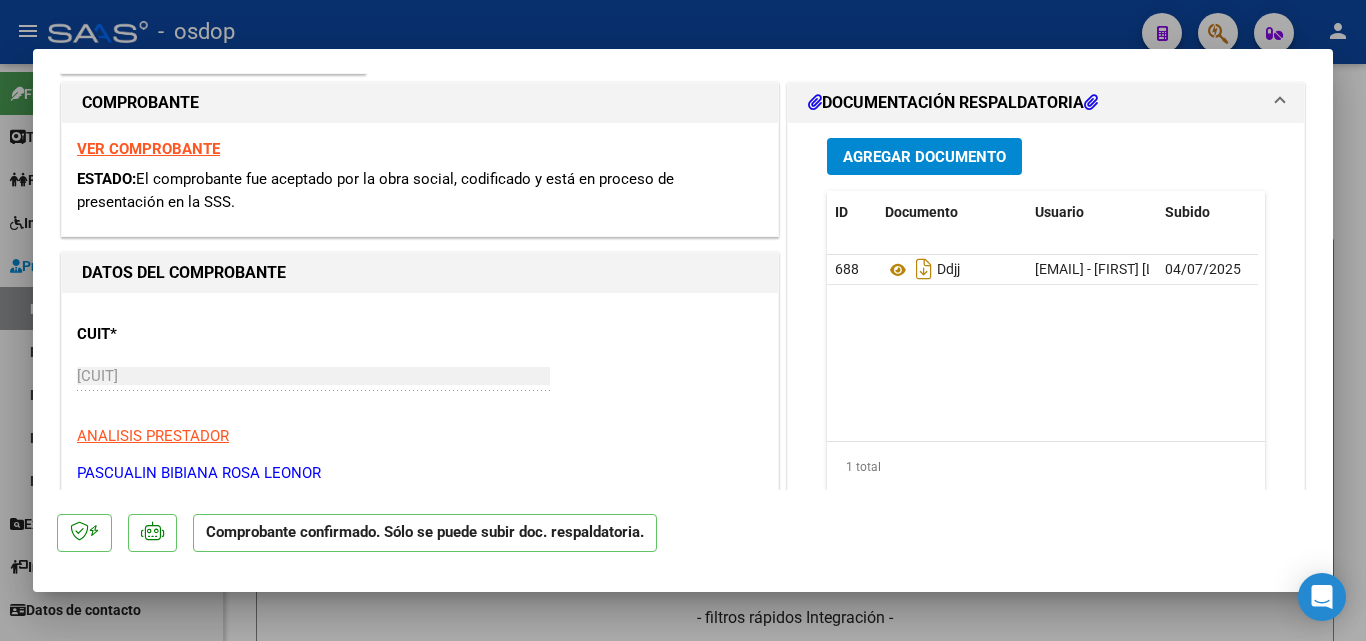 scroll, scrollTop: 0, scrollLeft: 0, axis: both 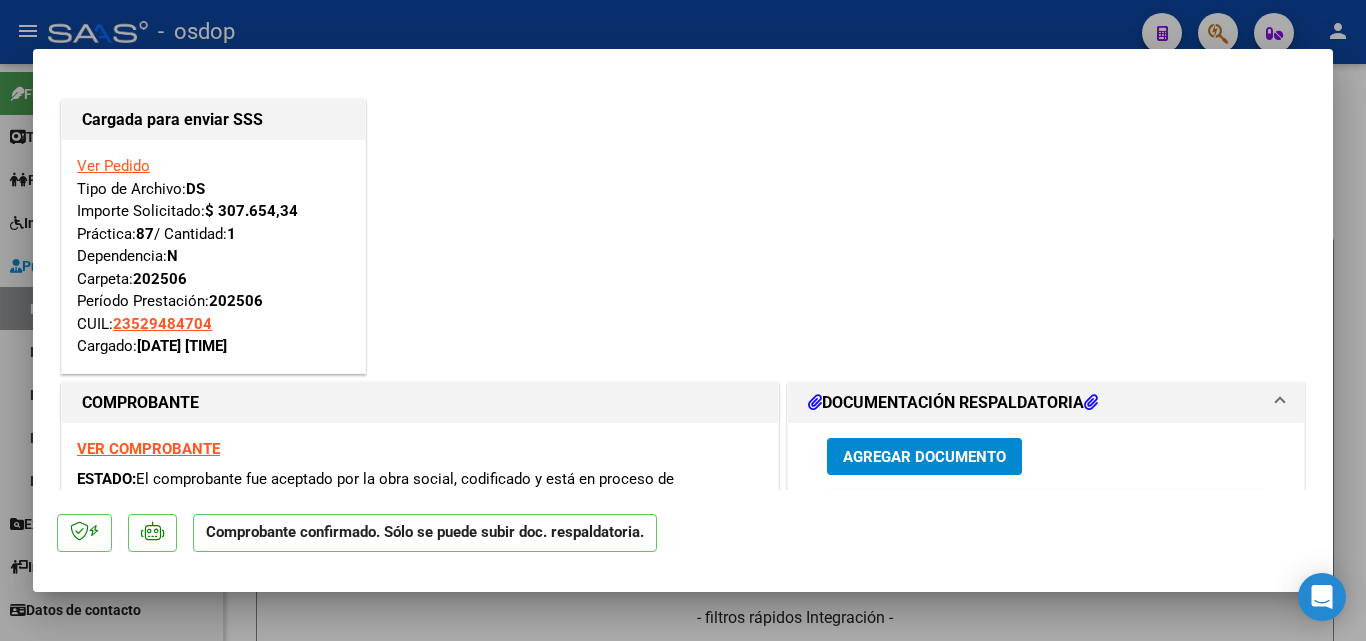 click on "Ver Pedido" at bounding box center (113, 166) 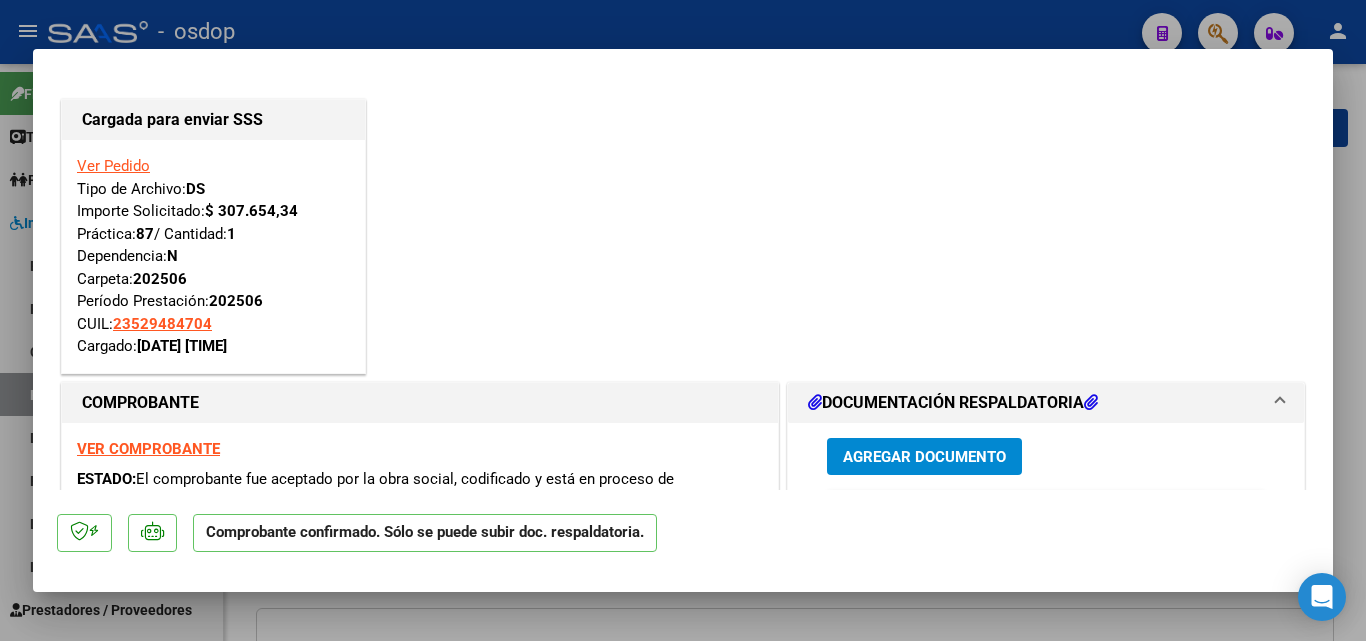 type on "23529484704" 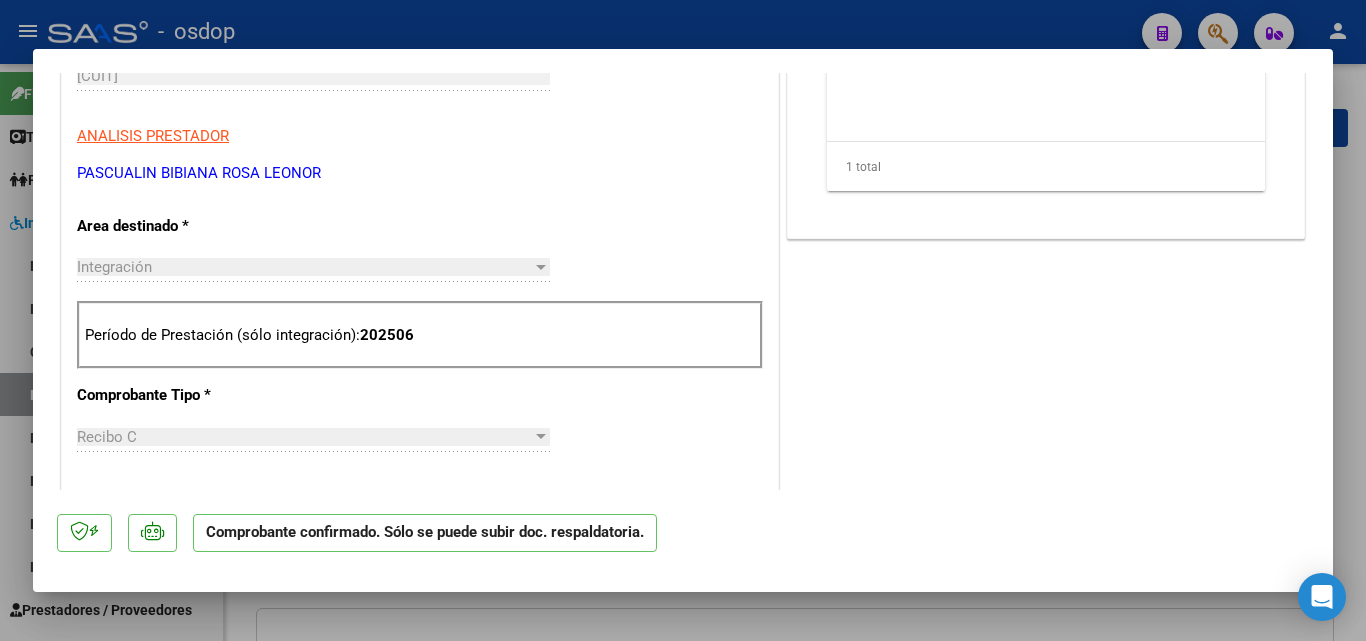 scroll, scrollTop: 400, scrollLeft: 0, axis: vertical 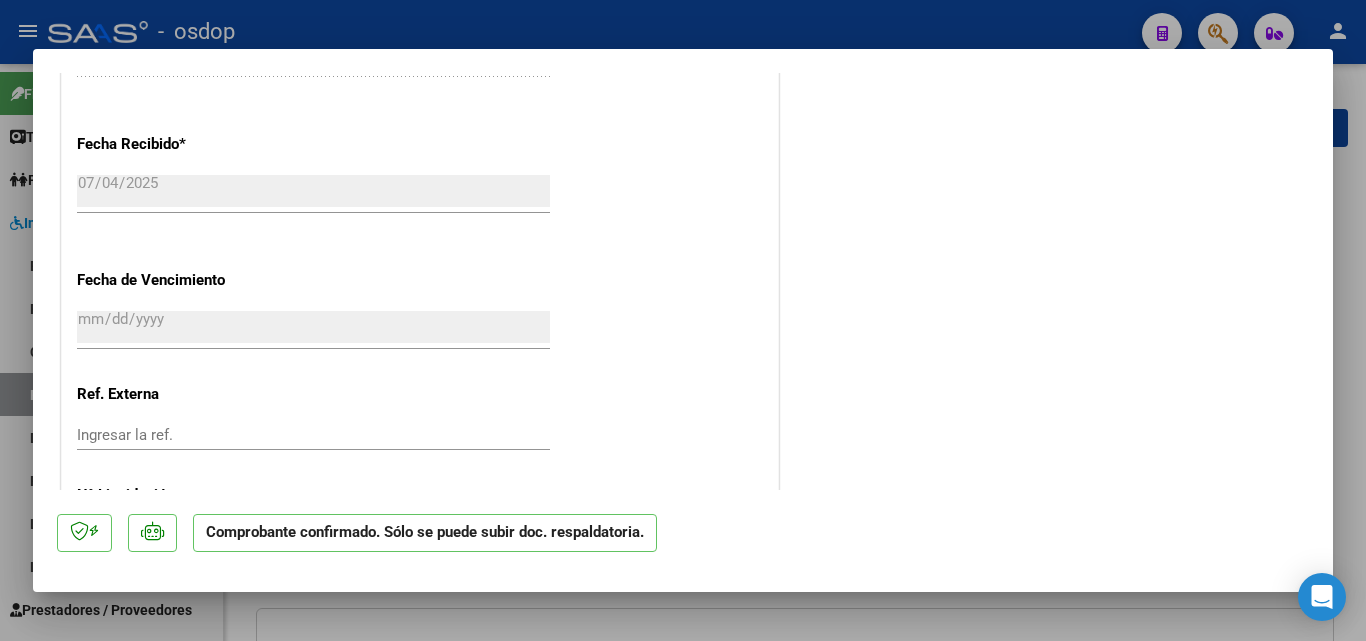 click at bounding box center (683, 320) 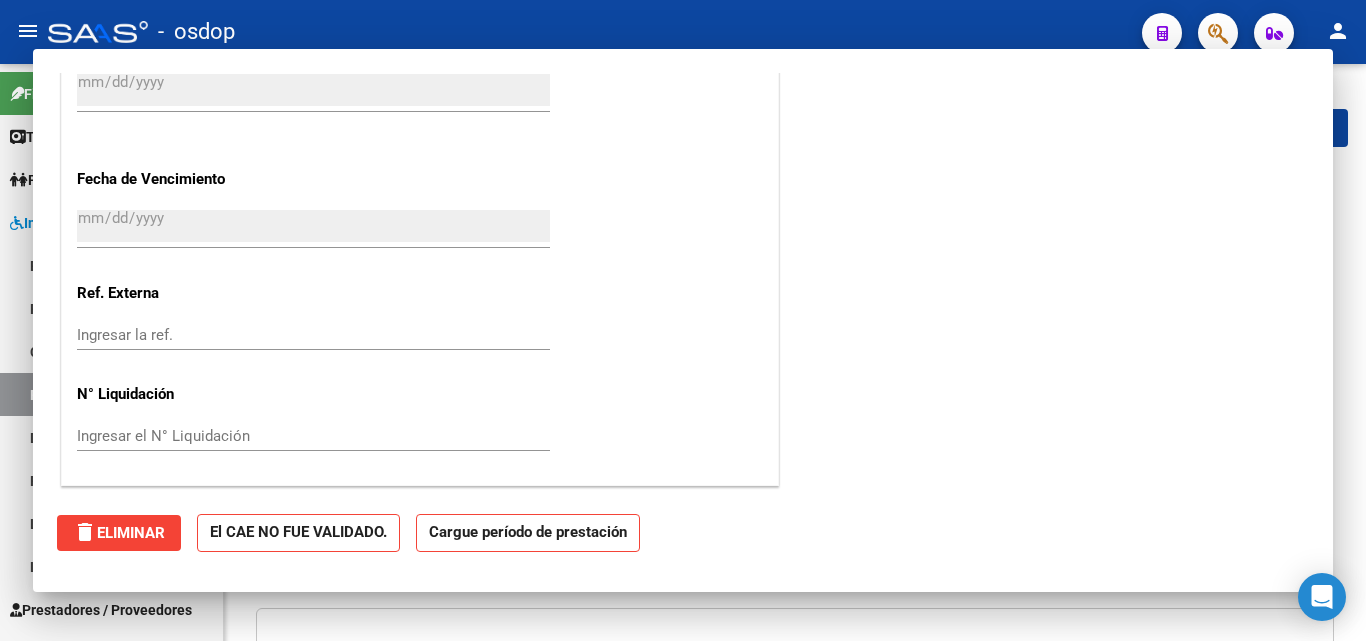 scroll, scrollTop: 0, scrollLeft: 0, axis: both 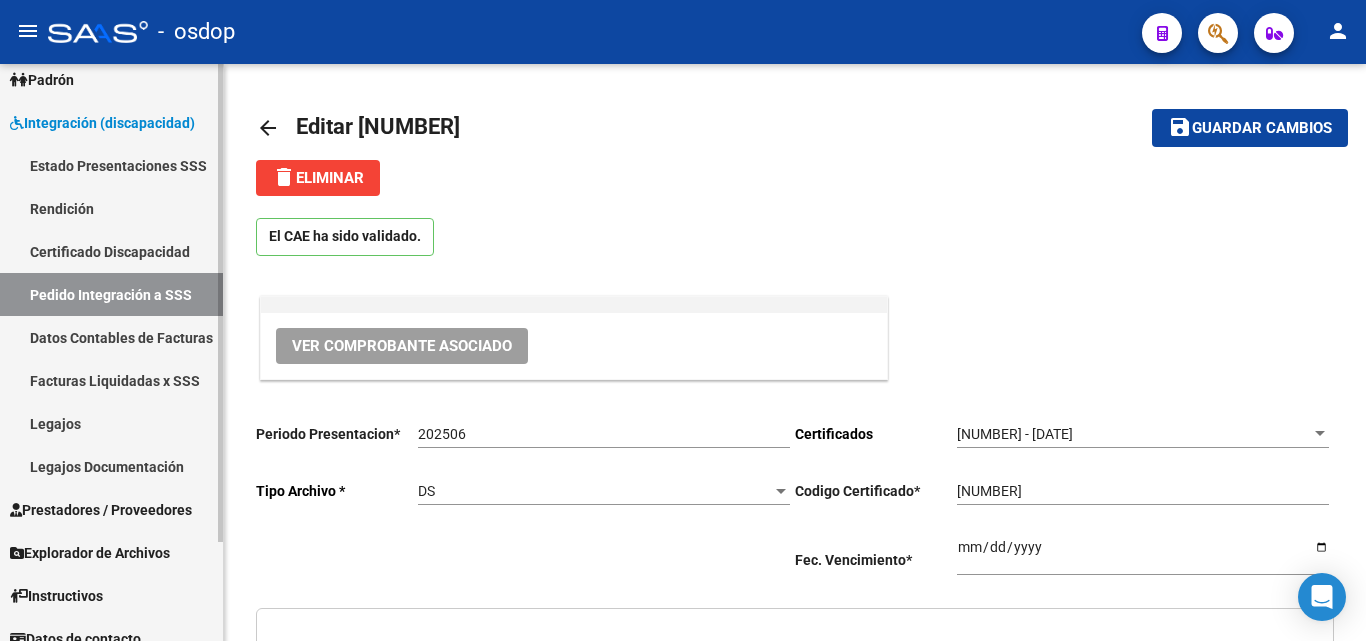 click on "Prestadores / Proveedores" at bounding box center (101, 510) 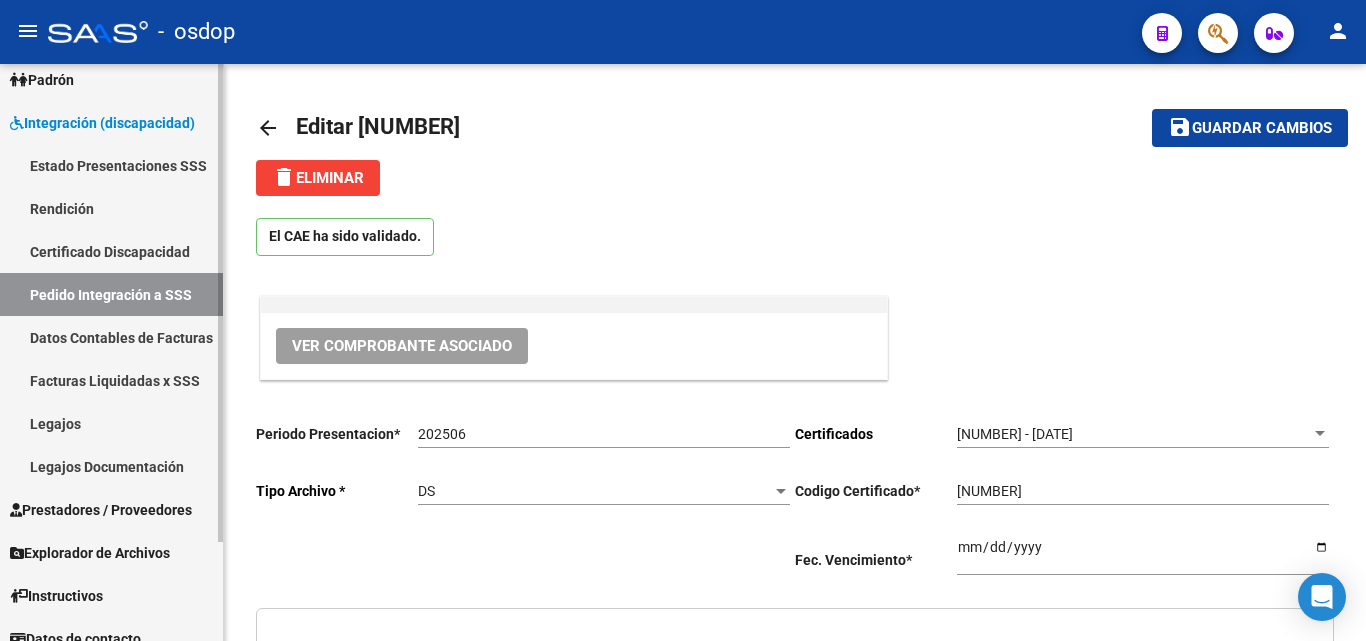 click on "Prestadores / Proveedores" at bounding box center [101, 510] 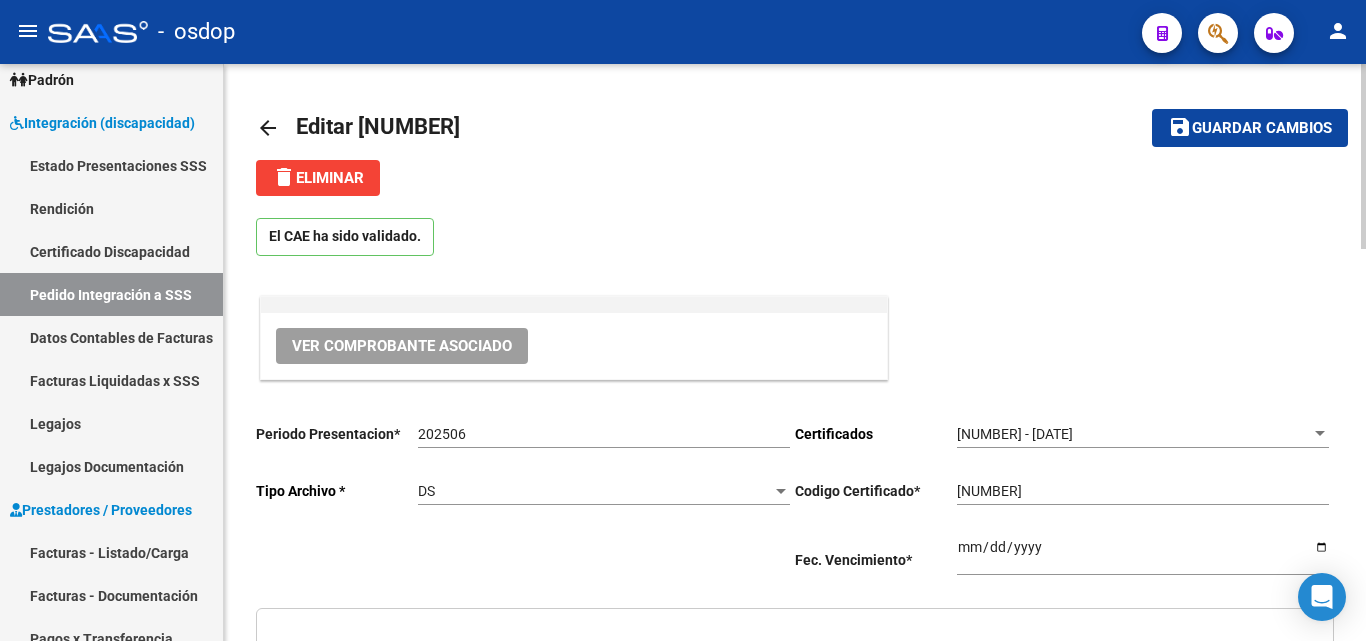 drag, startPoint x: 453, startPoint y: 127, endPoint x: 362, endPoint y: 127, distance: 91 